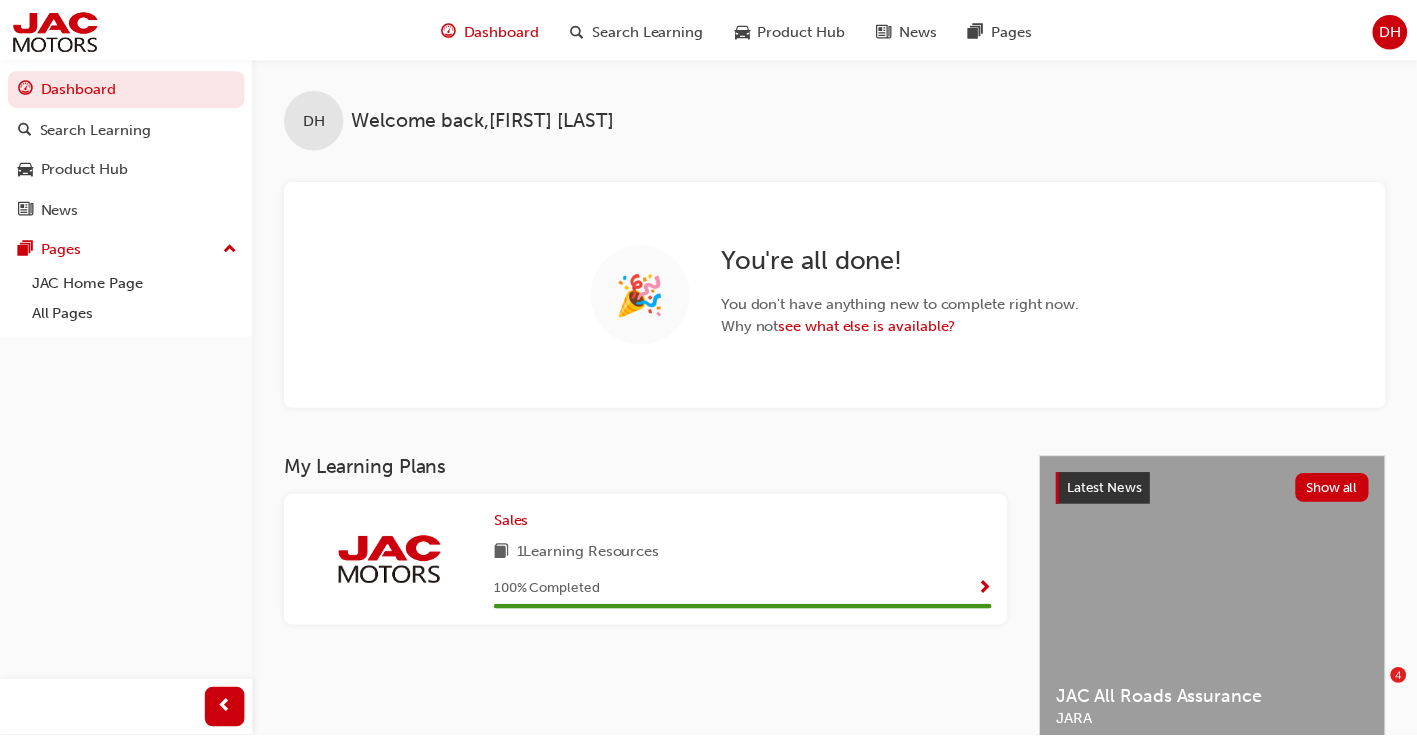 scroll, scrollTop: 0, scrollLeft: 0, axis: both 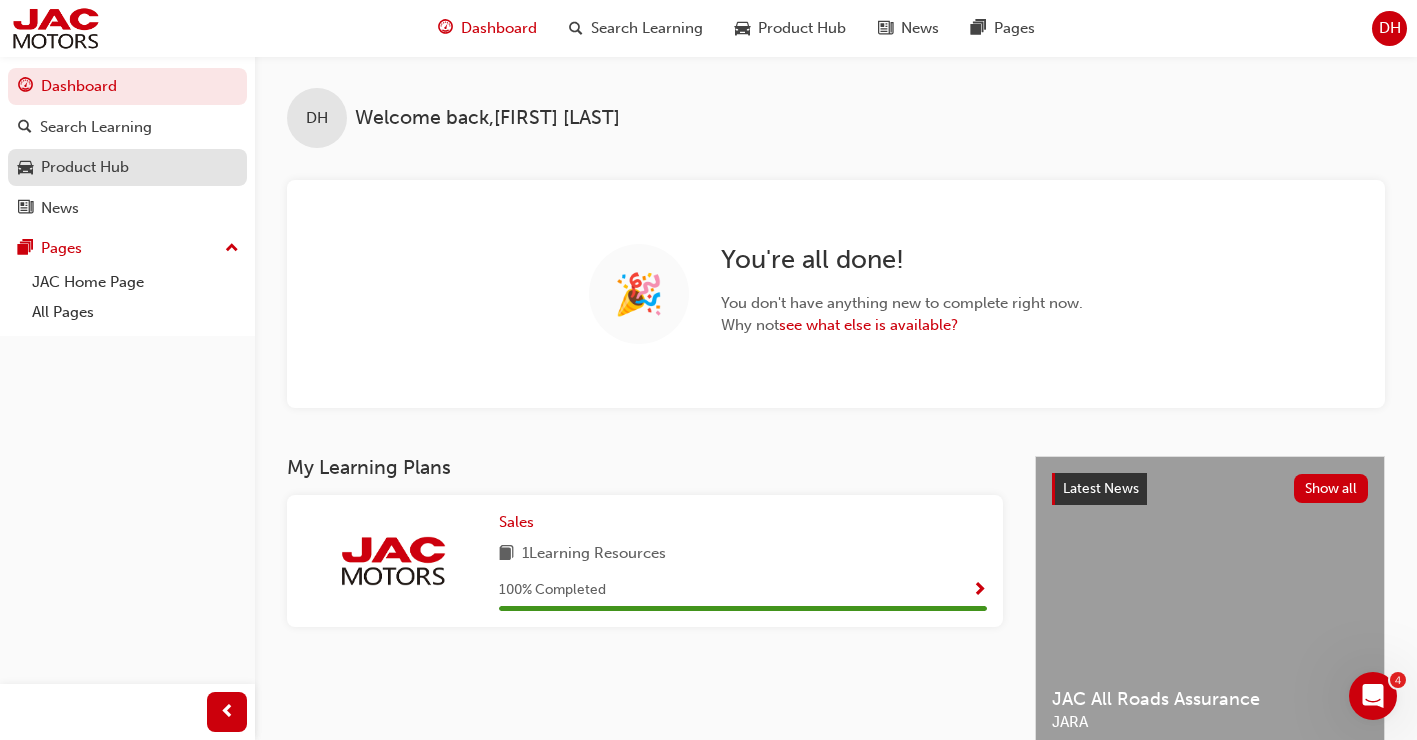 click on "Product Hub" at bounding box center (85, 167) 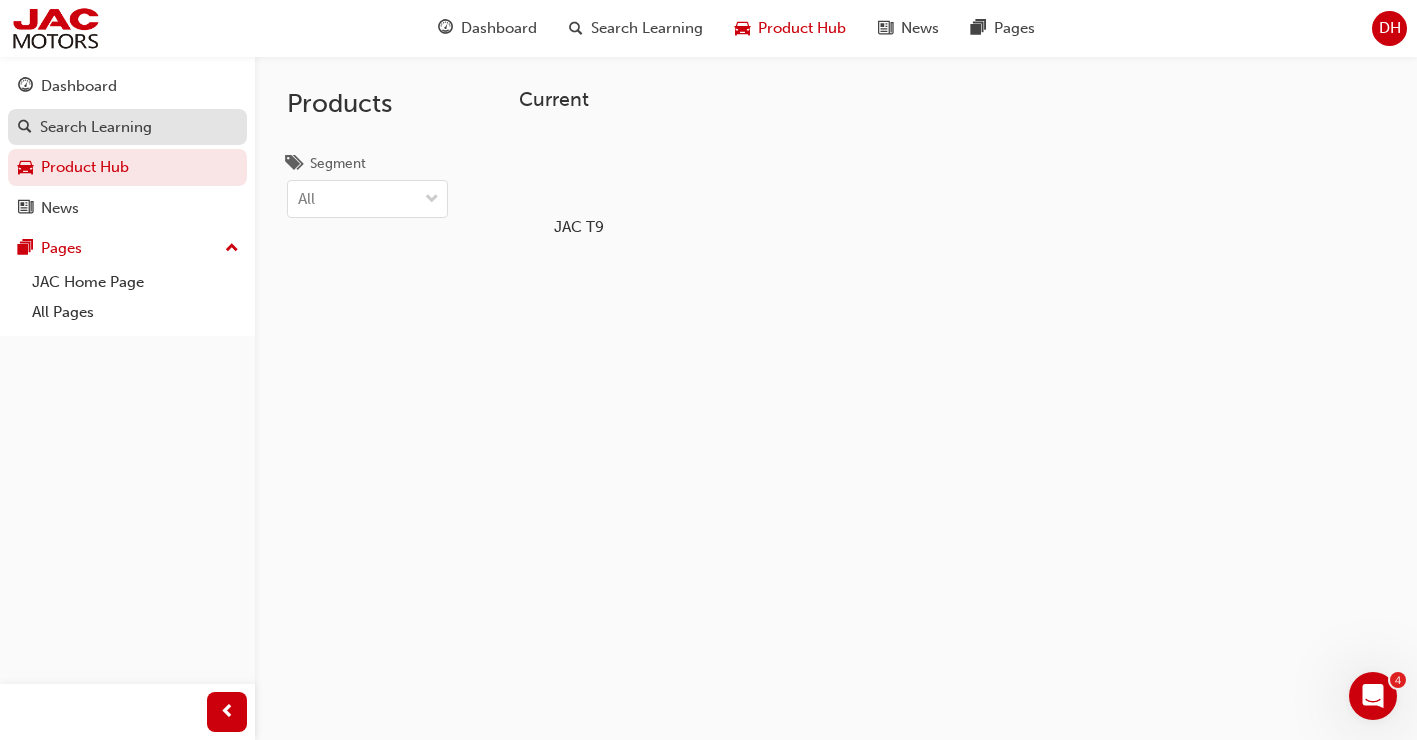 click on "Search Learning" at bounding box center [96, 127] 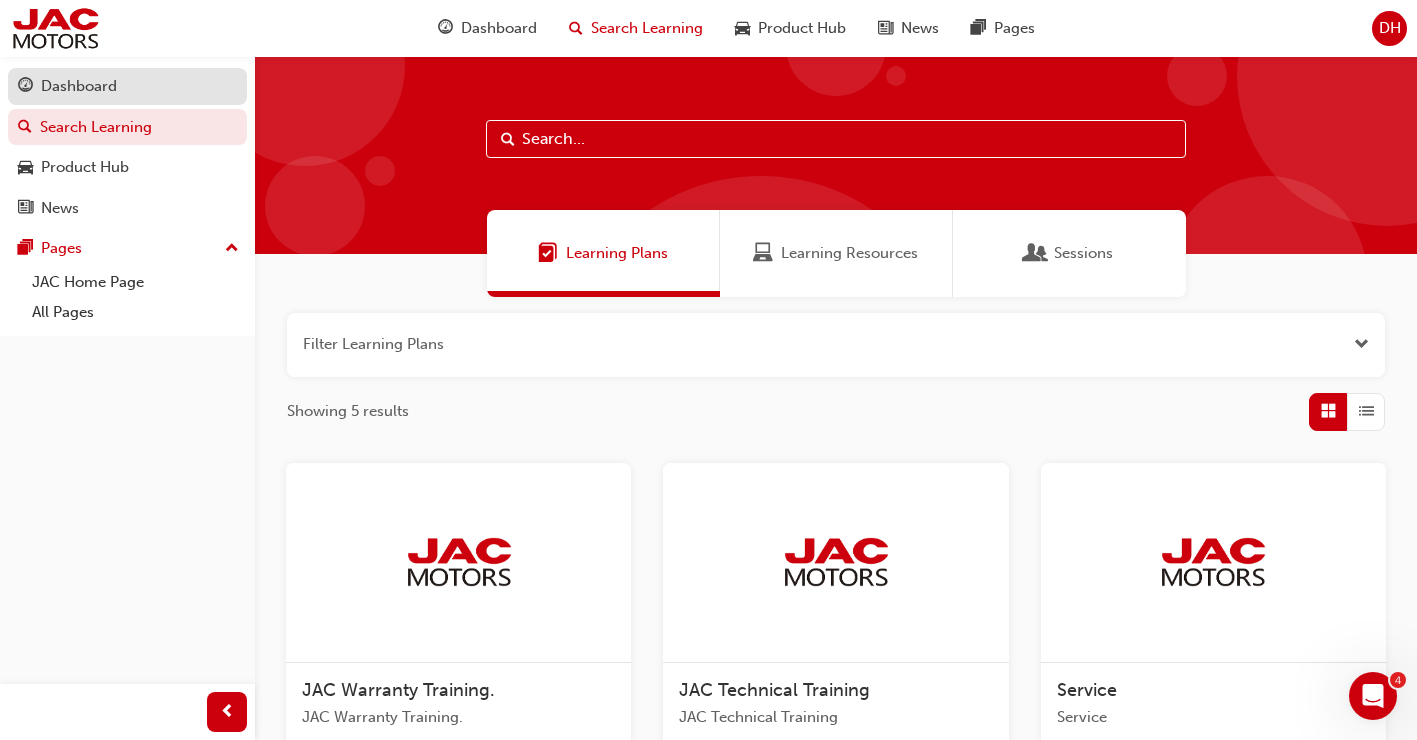 click on "Dashboard" at bounding box center [79, 86] 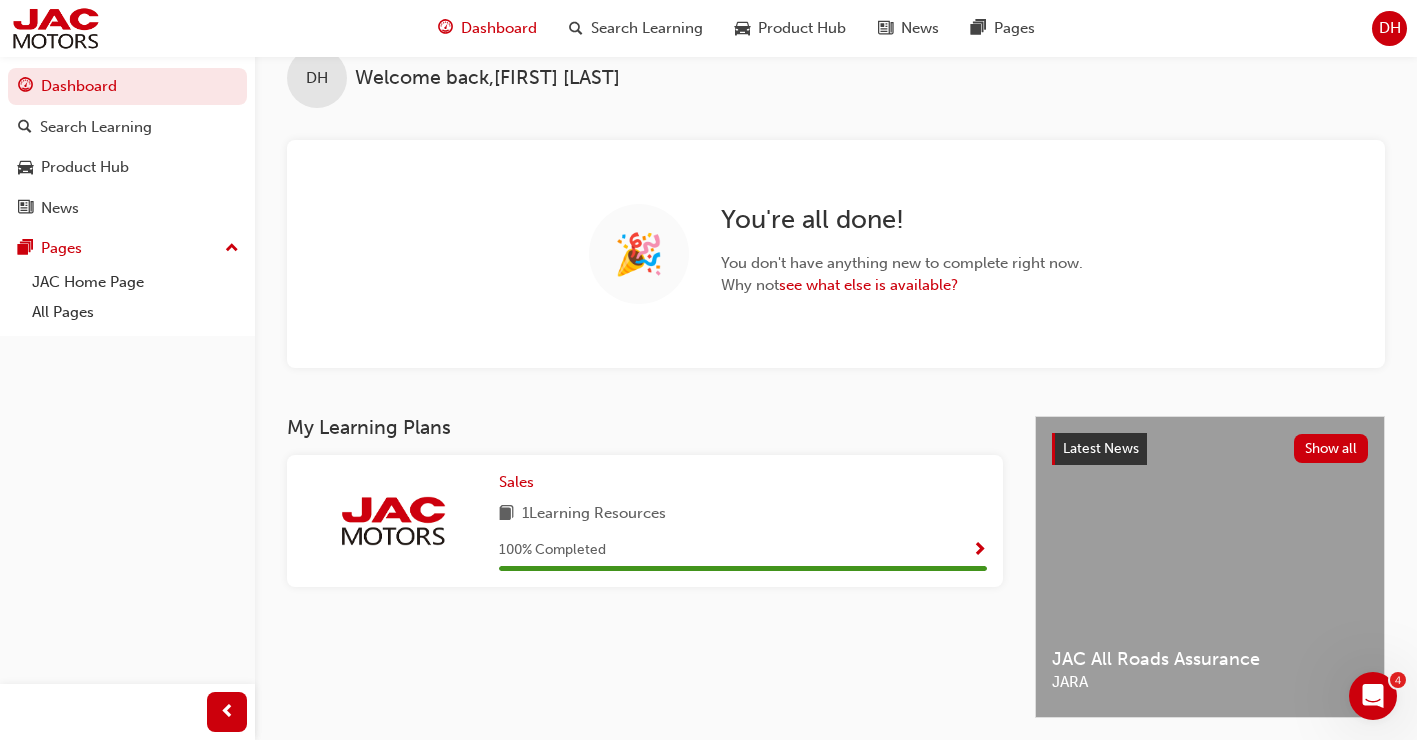 scroll, scrollTop: 0, scrollLeft: 0, axis: both 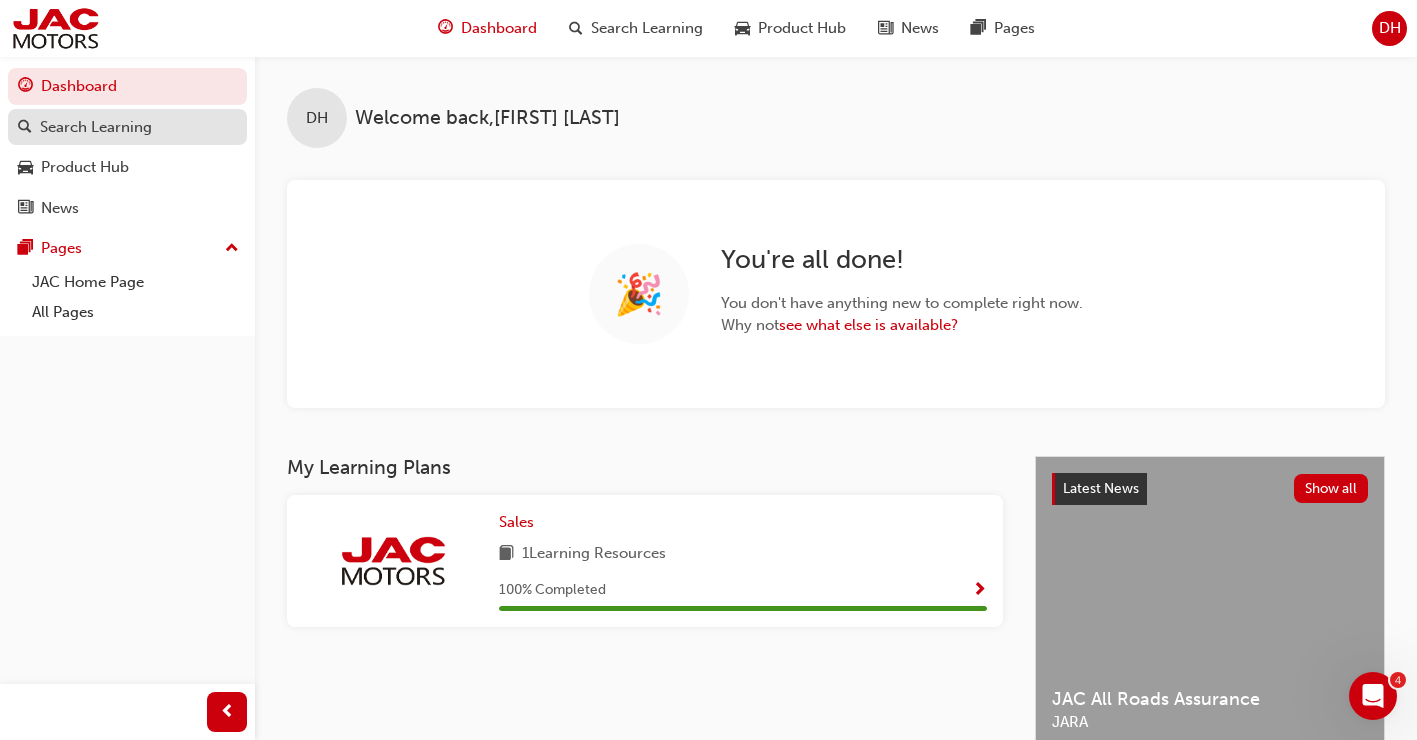 click on "Search Learning" at bounding box center (96, 127) 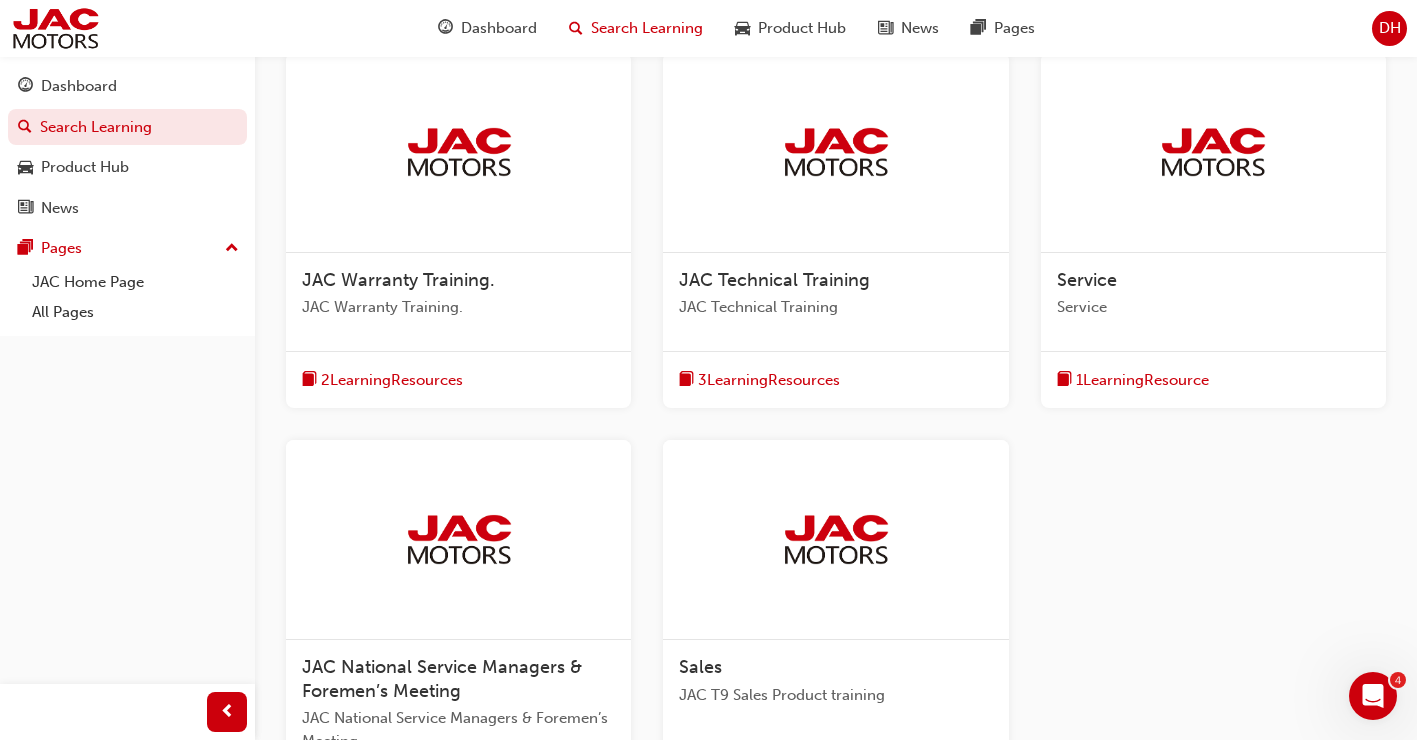 scroll, scrollTop: 406, scrollLeft: 0, axis: vertical 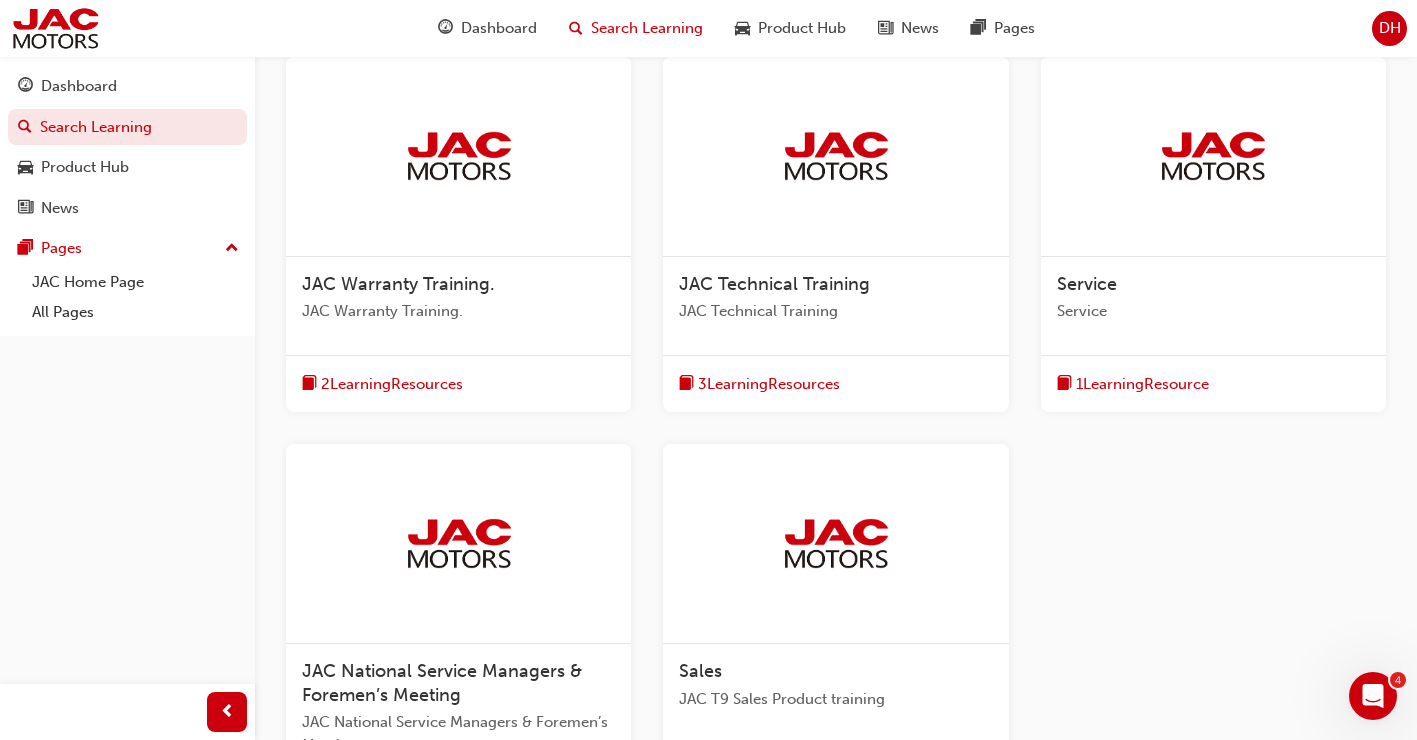 click on "1  Learning  Resource" at bounding box center (1133, 384) 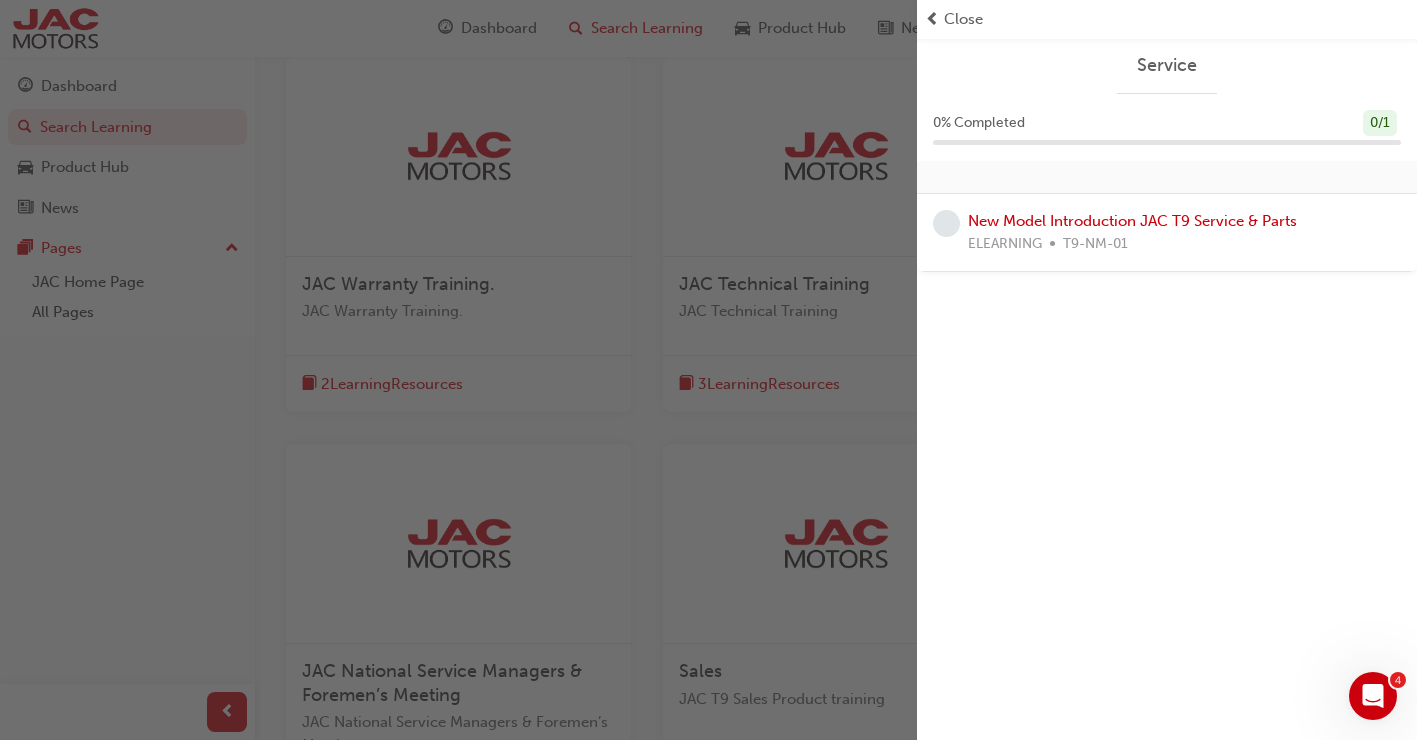 scroll, scrollTop: 0, scrollLeft: 0, axis: both 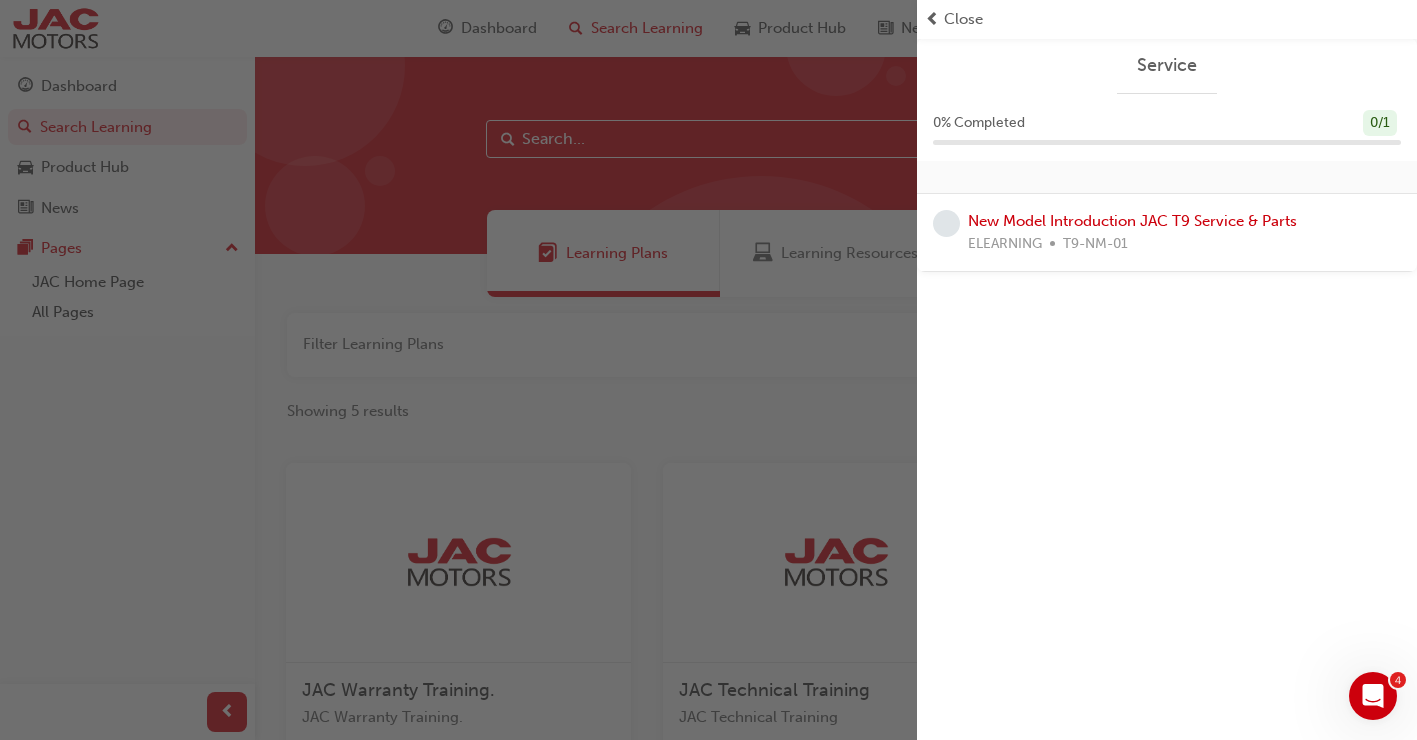 click at bounding box center (932, 19) 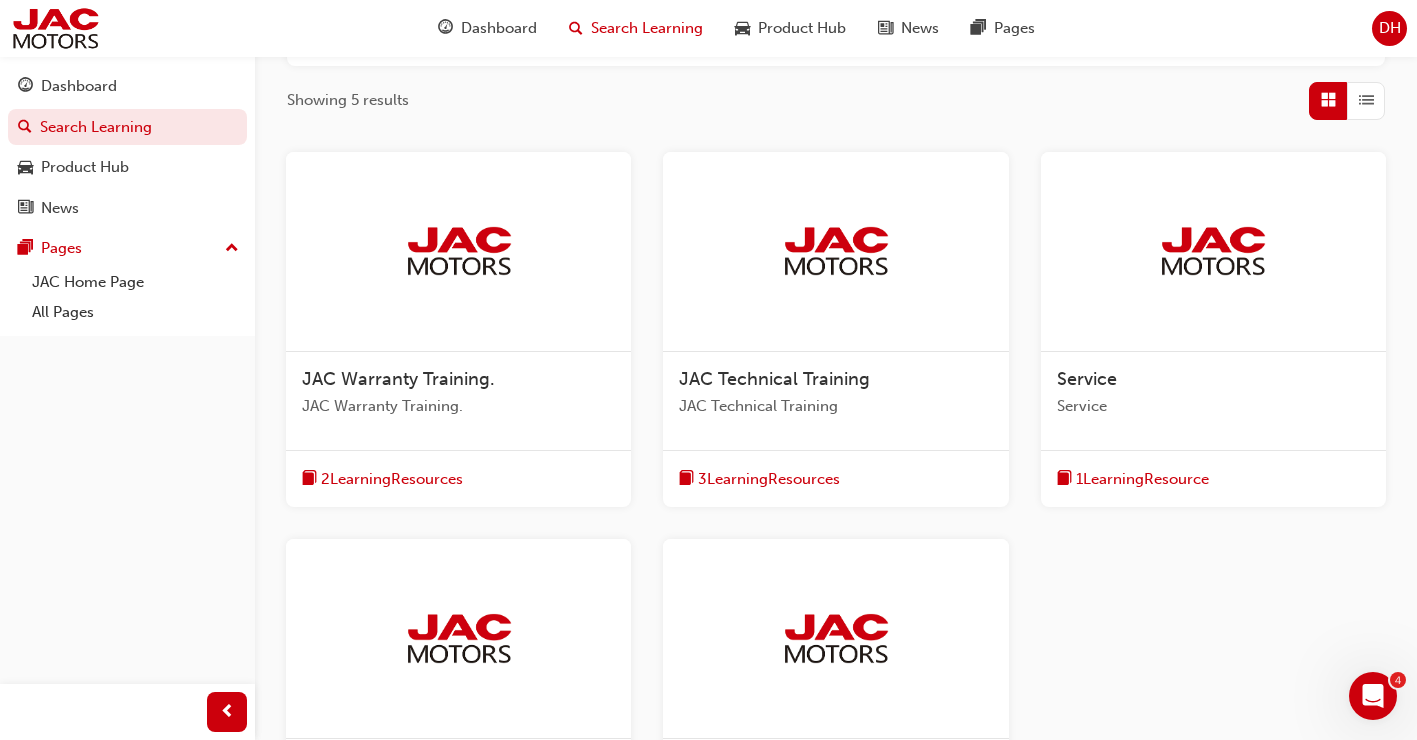 scroll, scrollTop: 300, scrollLeft: 0, axis: vertical 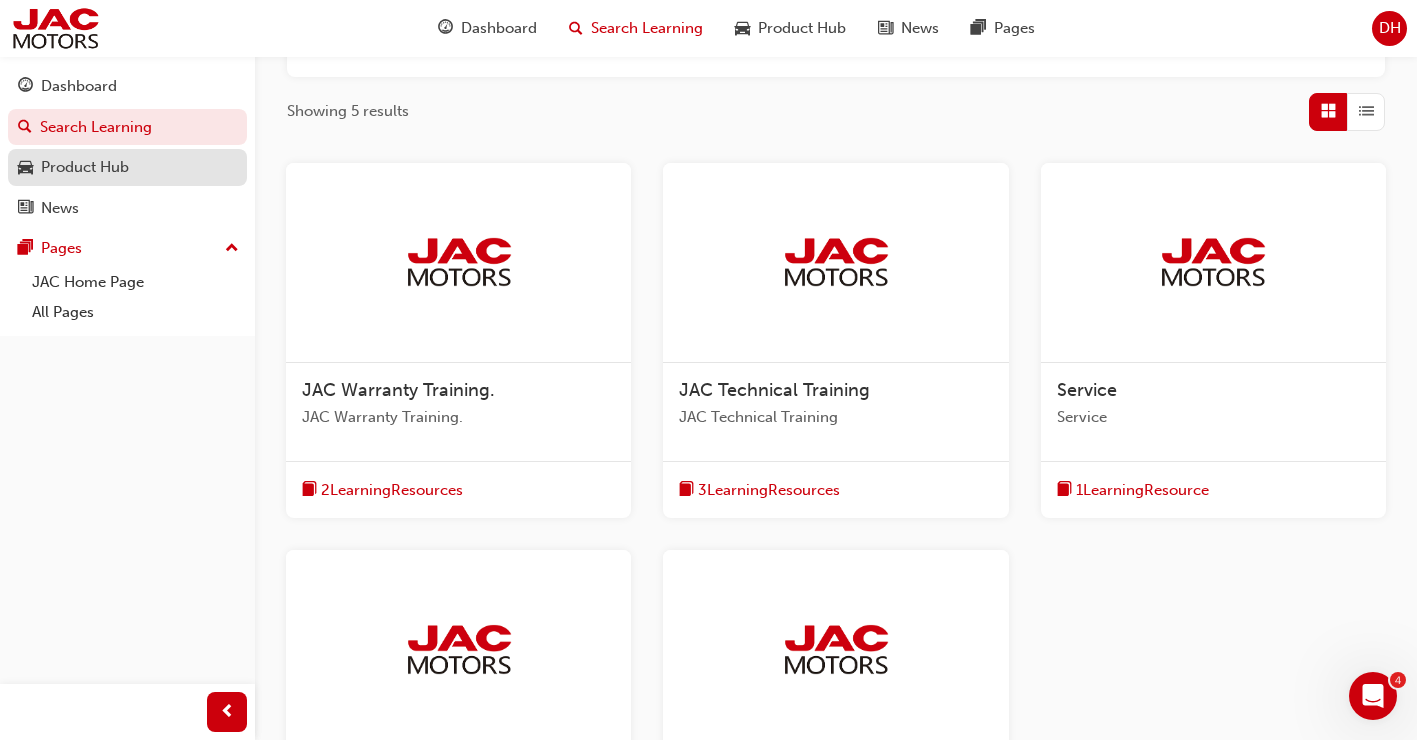 click on "Product Hub" at bounding box center (85, 167) 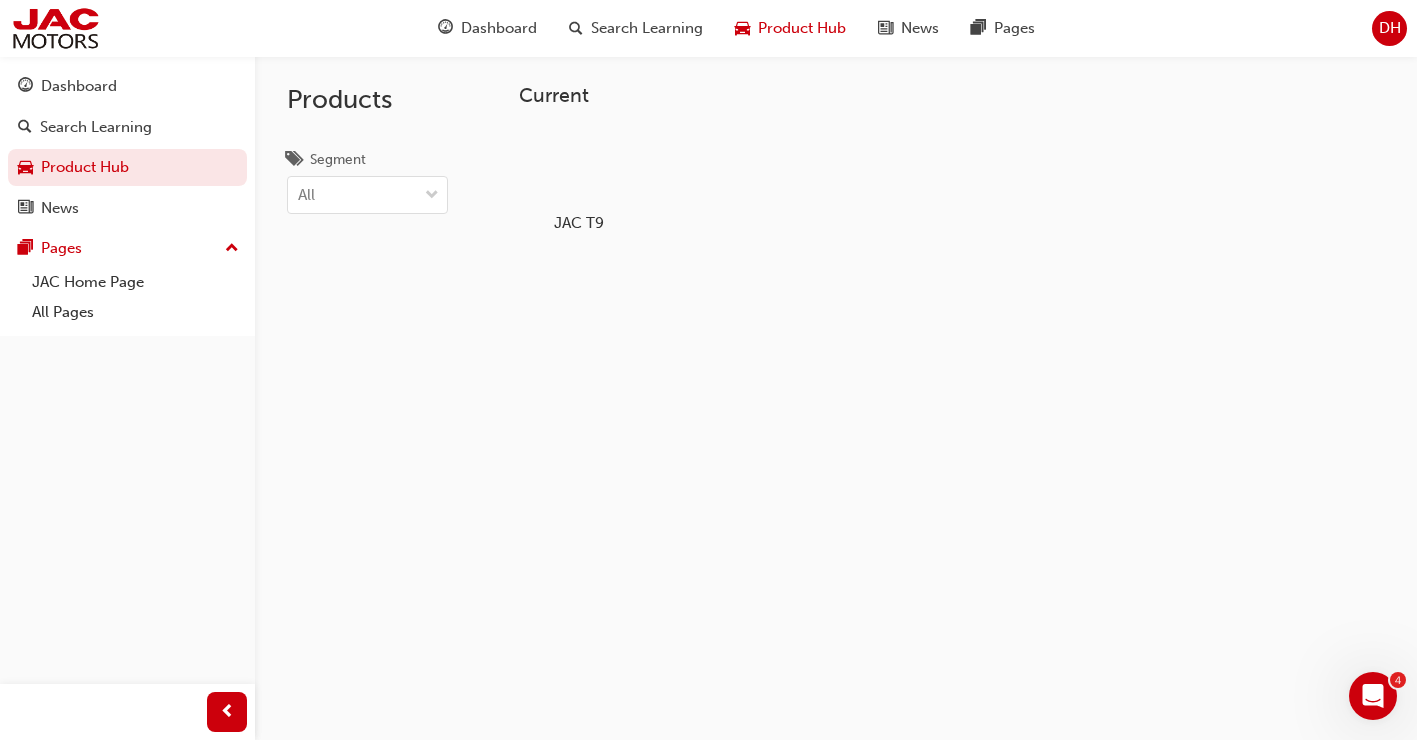 scroll, scrollTop: 0, scrollLeft: 0, axis: both 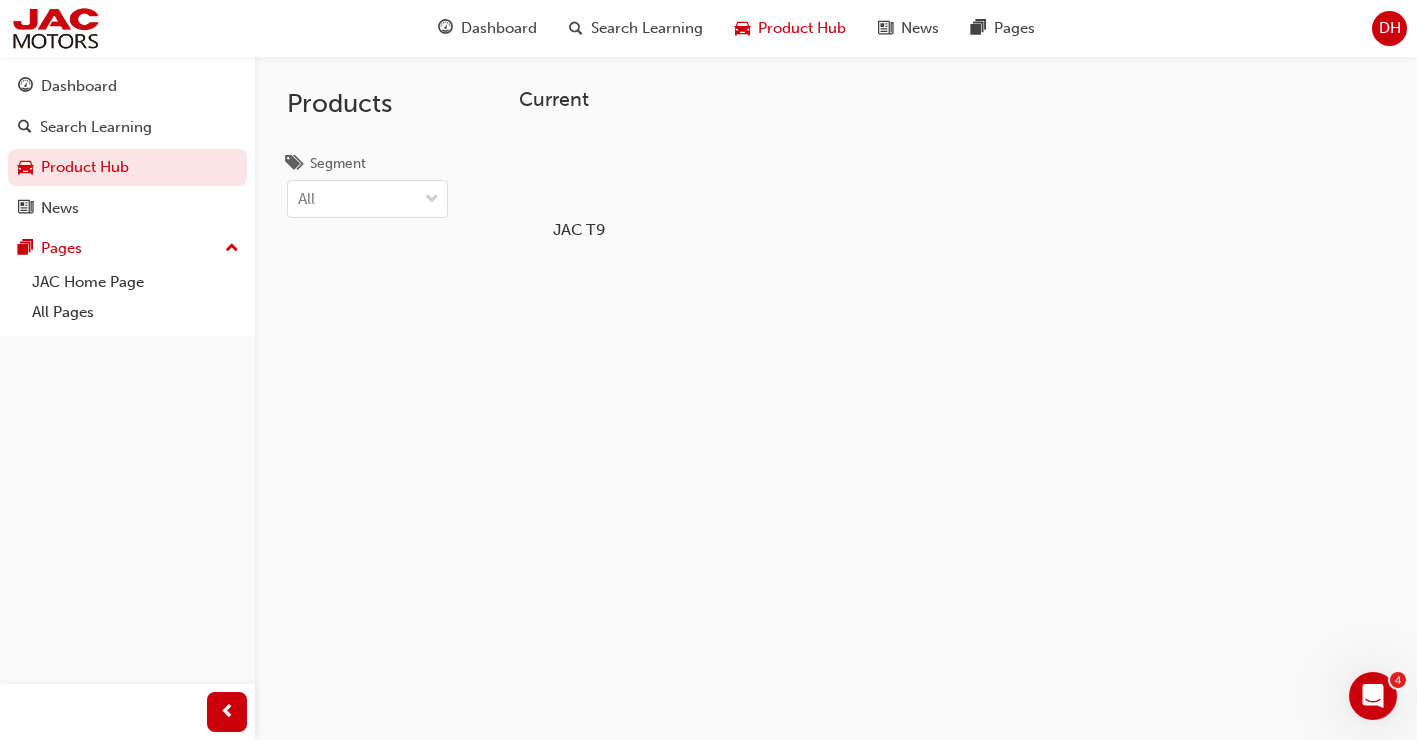 click on "JAC T9" at bounding box center (579, 185) 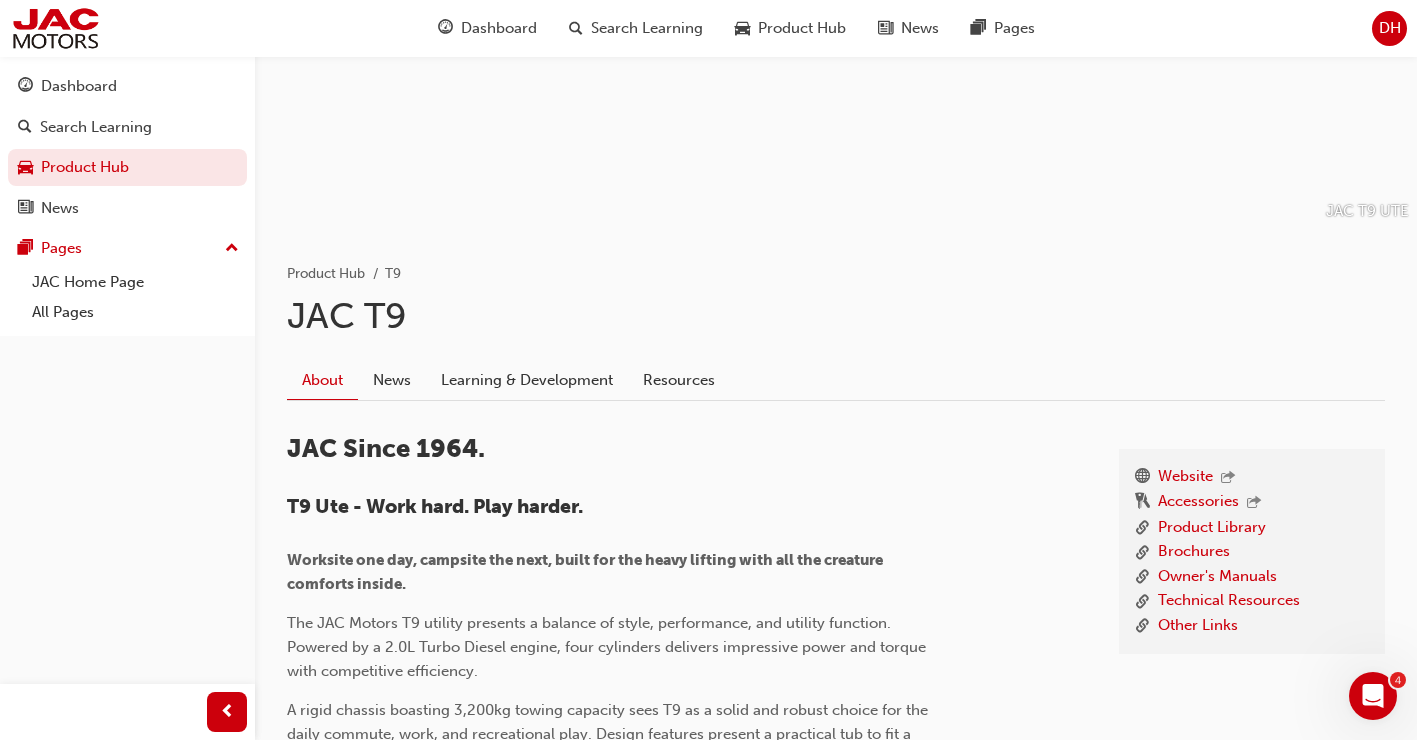 scroll, scrollTop: 300, scrollLeft: 0, axis: vertical 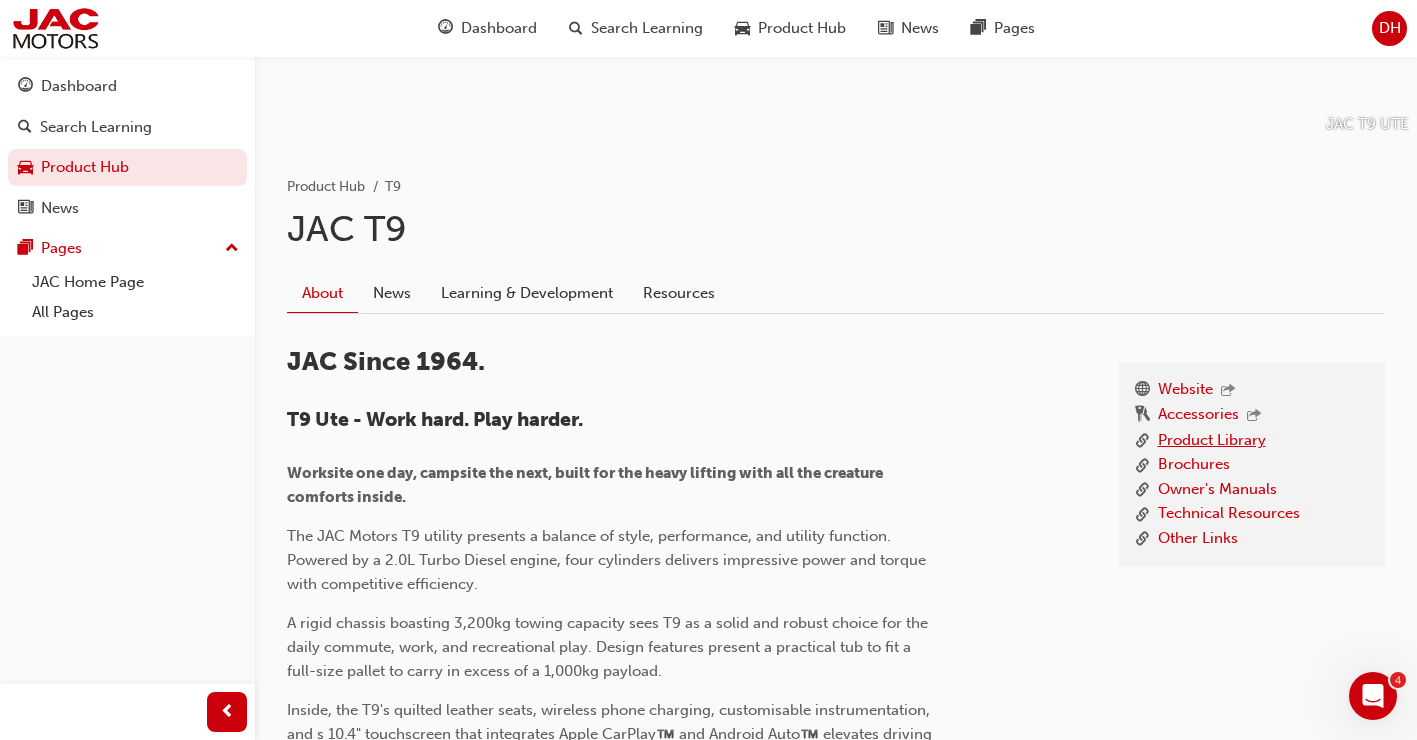 click on "Product Library" at bounding box center [1212, 441] 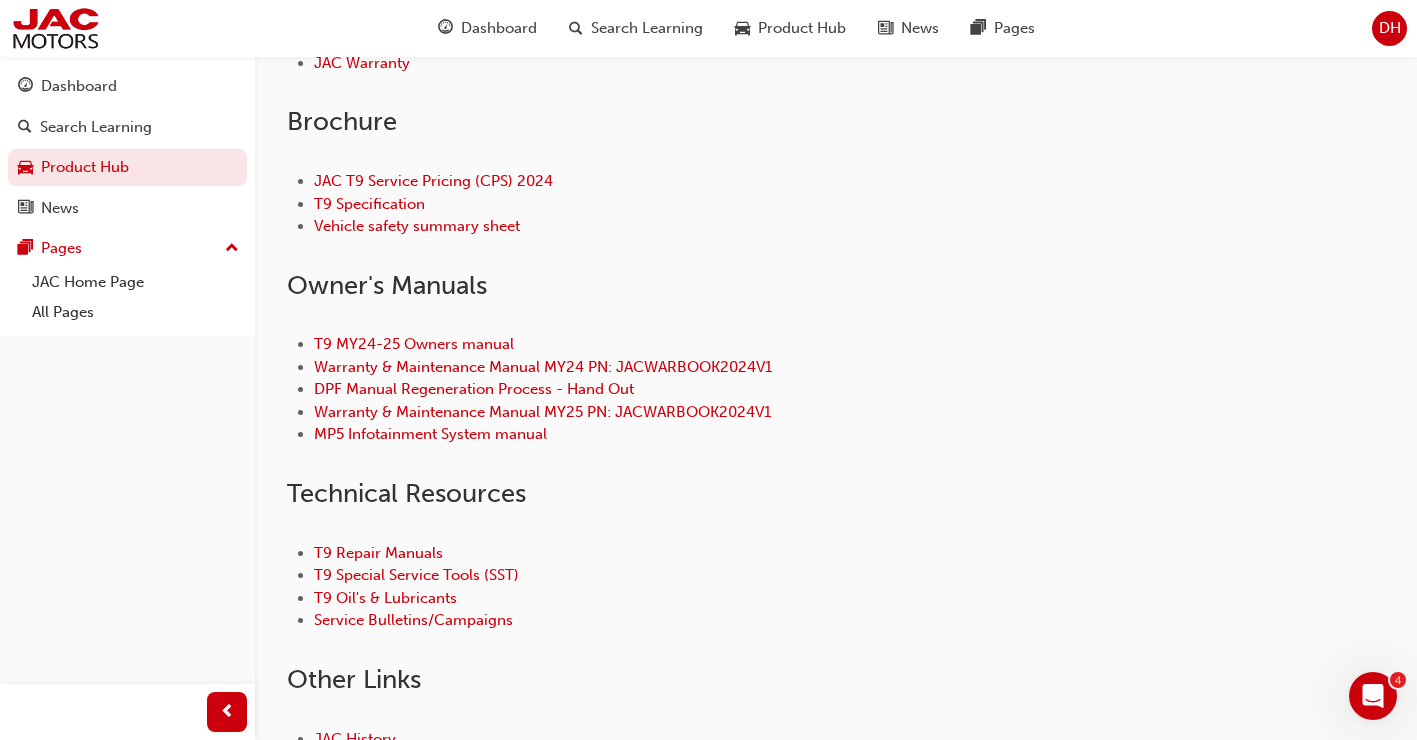 scroll, scrollTop: 800, scrollLeft: 0, axis: vertical 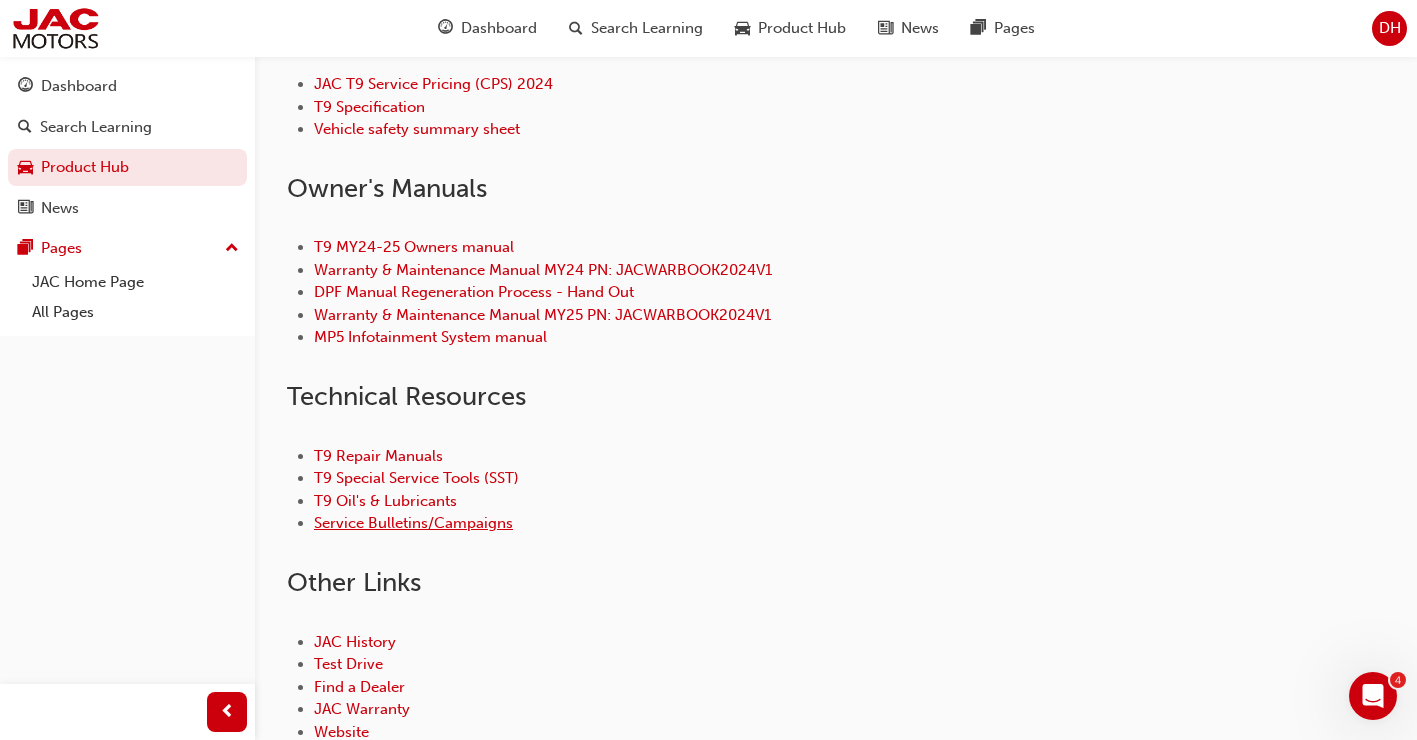 click on "Service Bulletins/Campaigns" at bounding box center (413, 523) 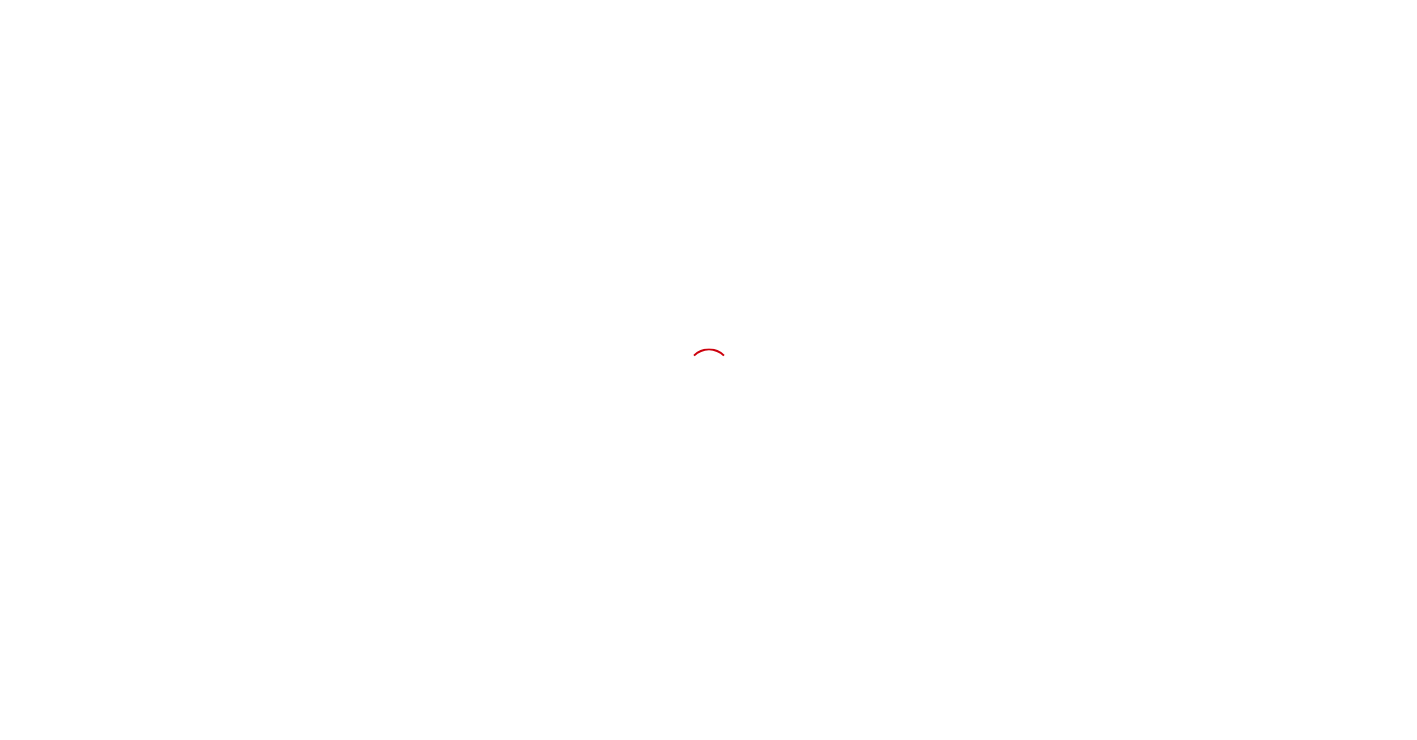 scroll, scrollTop: 0, scrollLeft: 0, axis: both 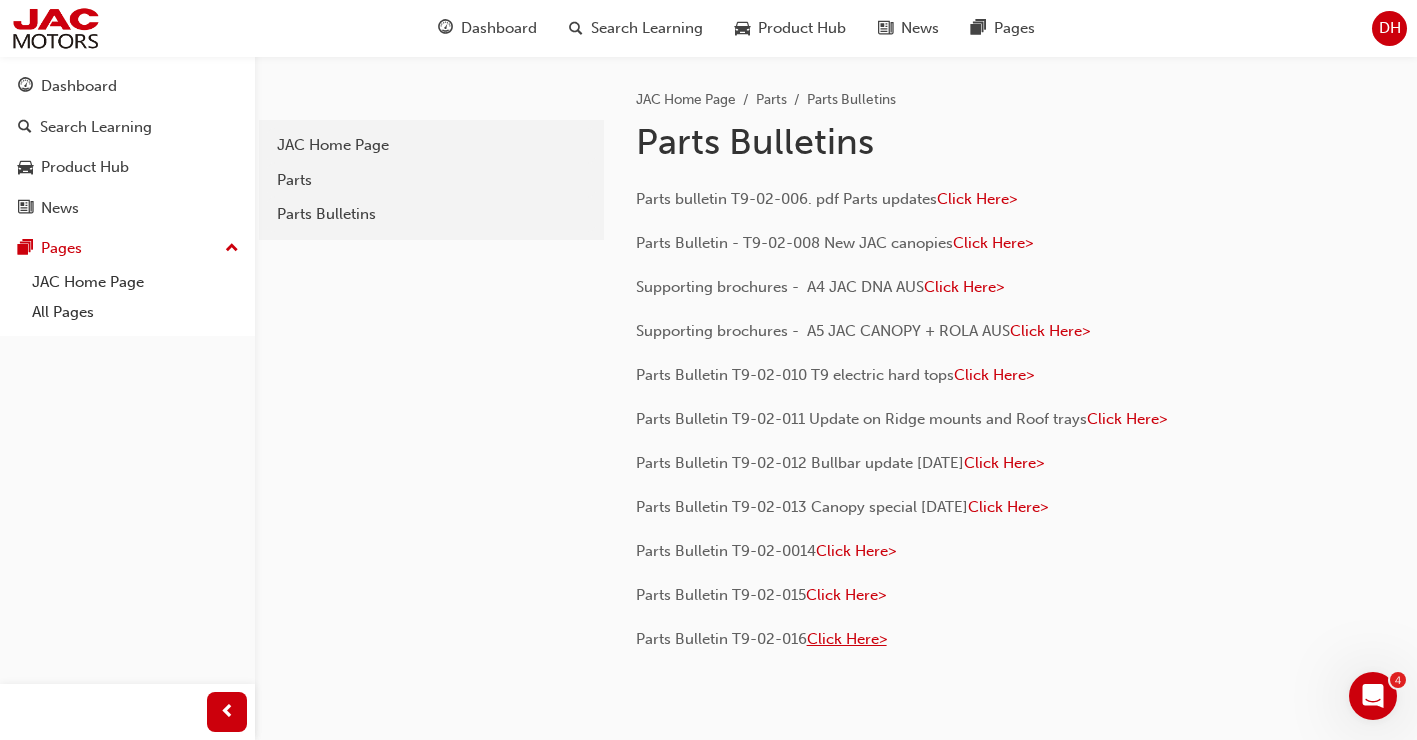 click on "Click Here>" at bounding box center [847, 639] 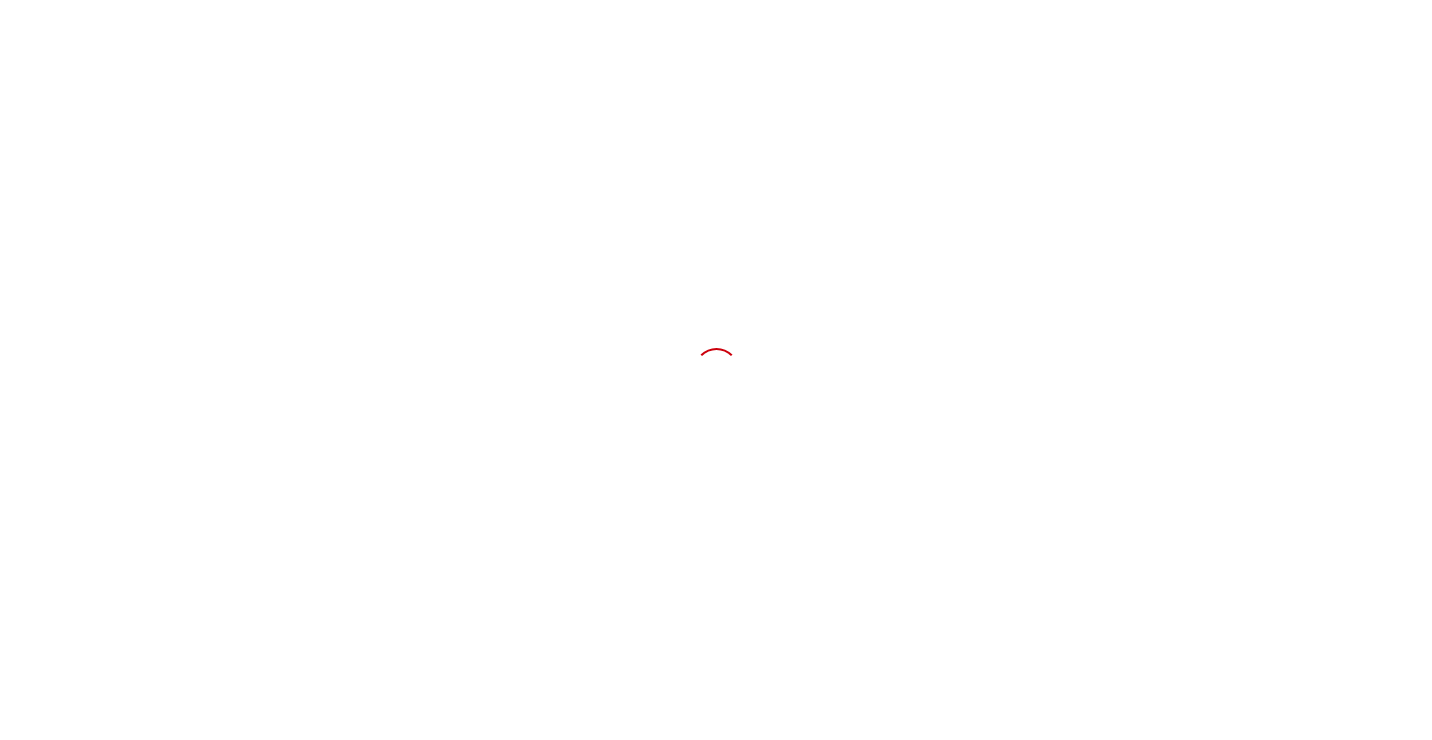 scroll, scrollTop: 0, scrollLeft: 0, axis: both 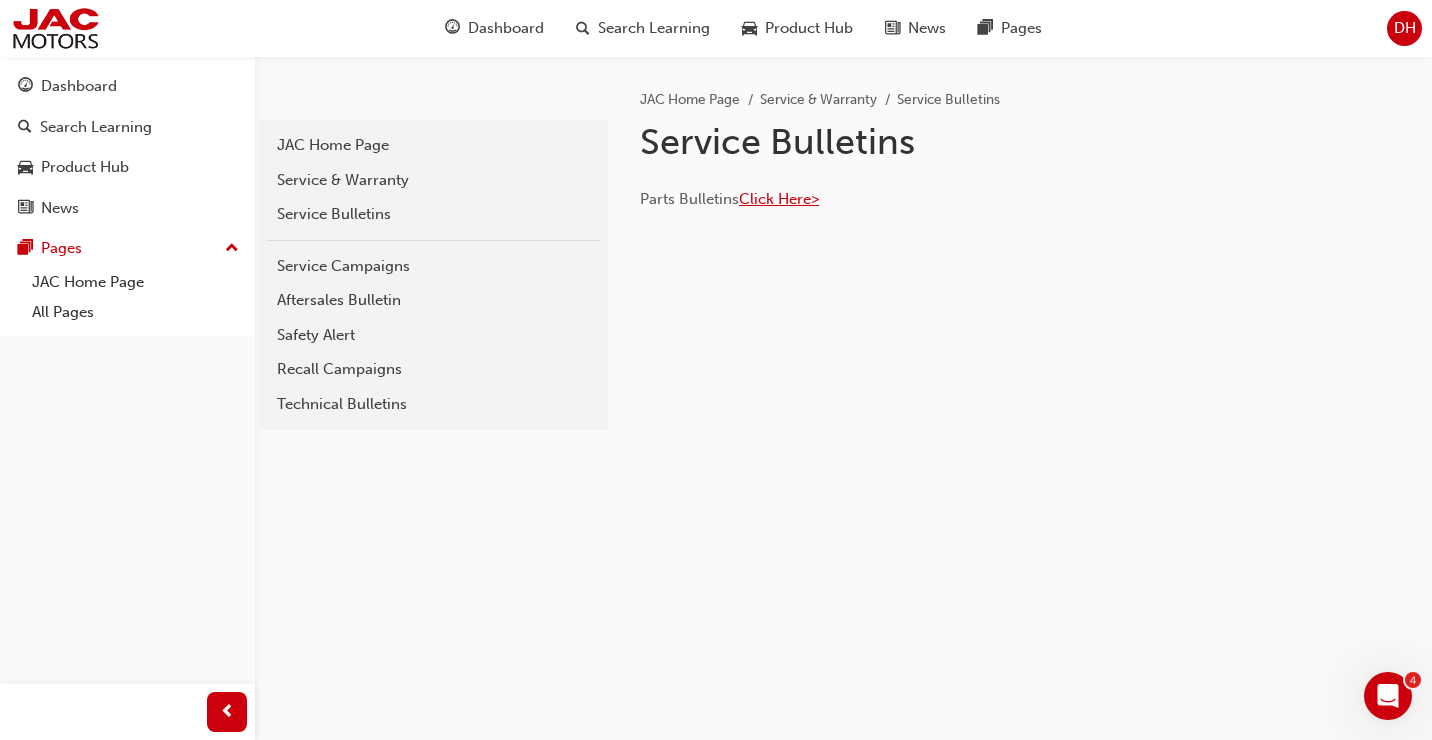click on "Click Here>" at bounding box center (779, 199) 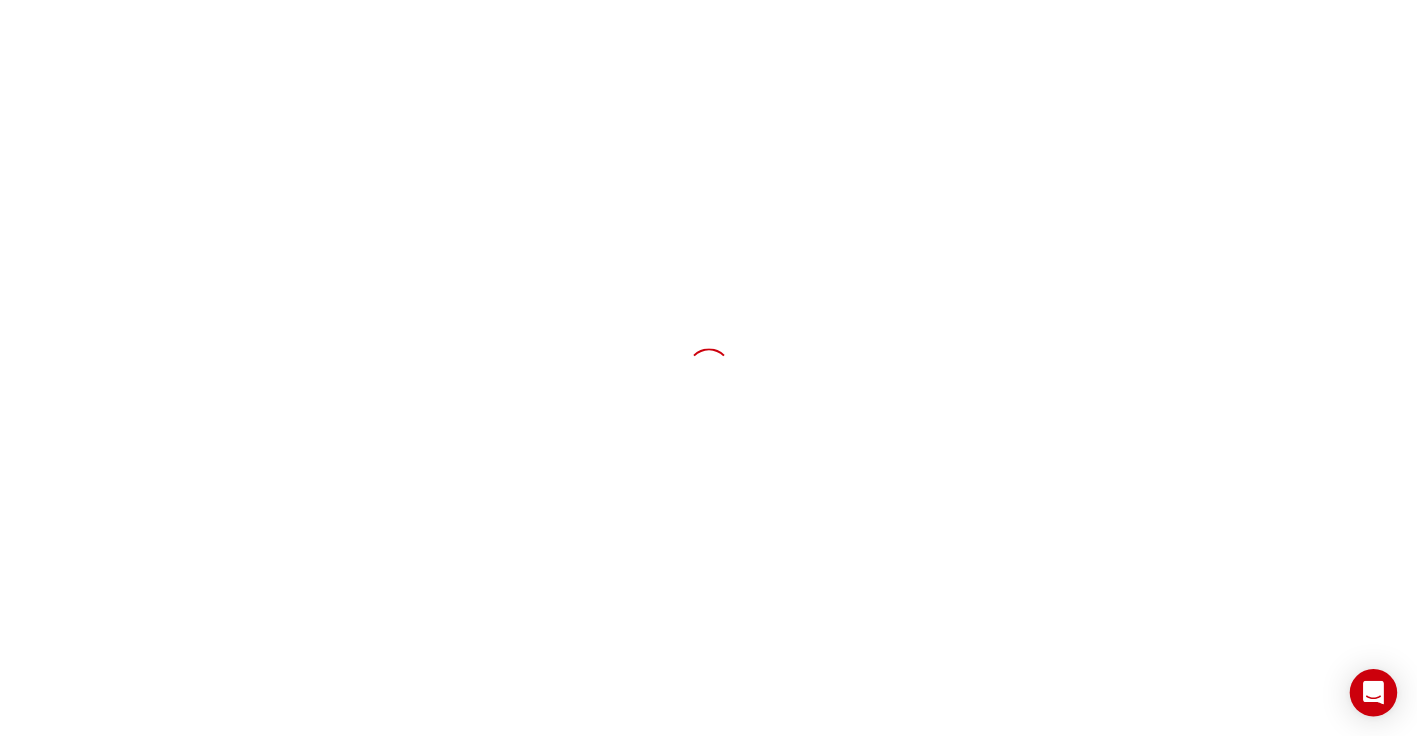 scroll, scrollTop: 0, scrollLeft: 0, axis: both 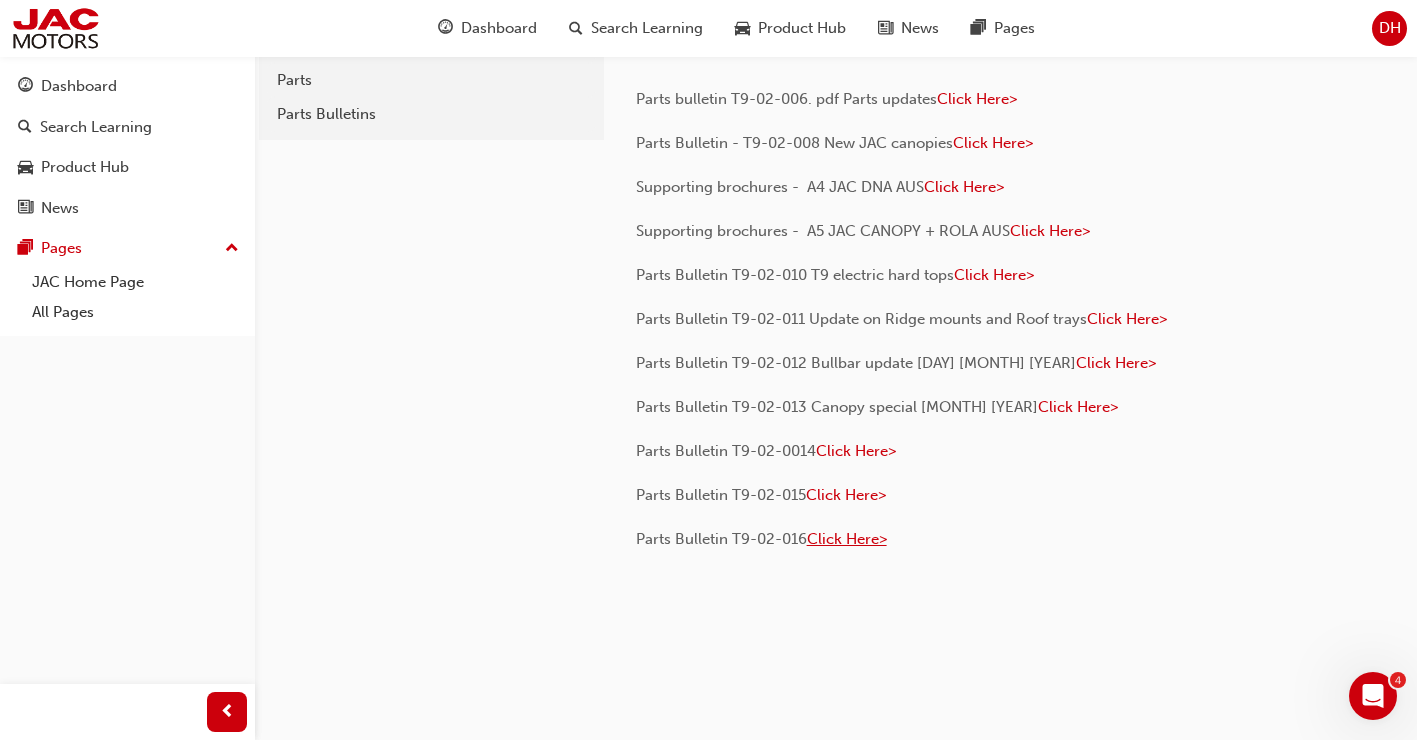 click on "Click Here>" at bounding box center (847, 539) 